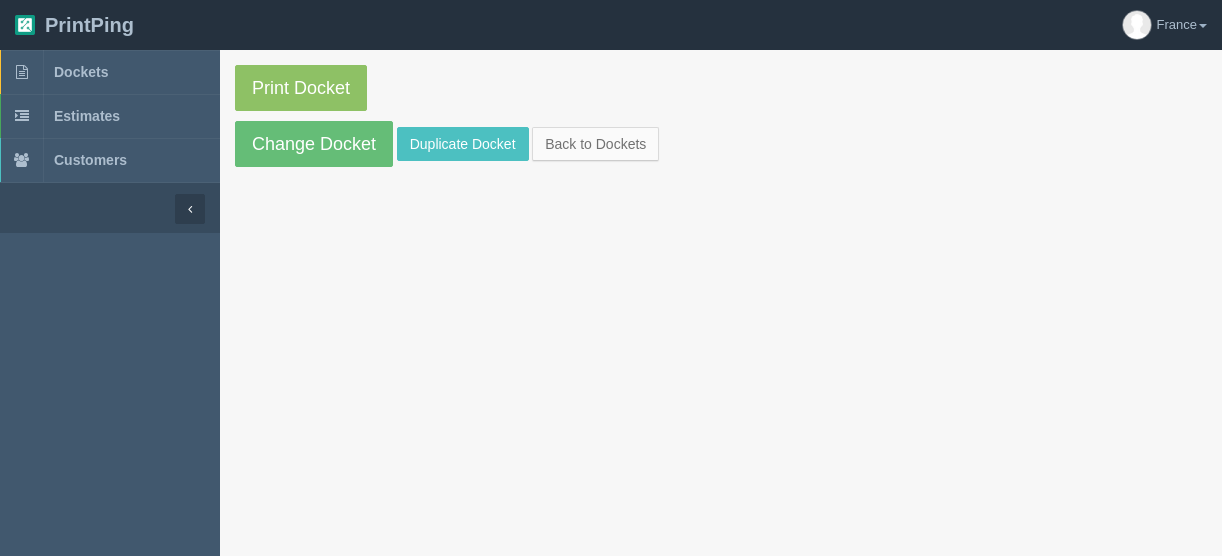 scroll, scrollTop: 0, scrollLeft: 0, axis: both 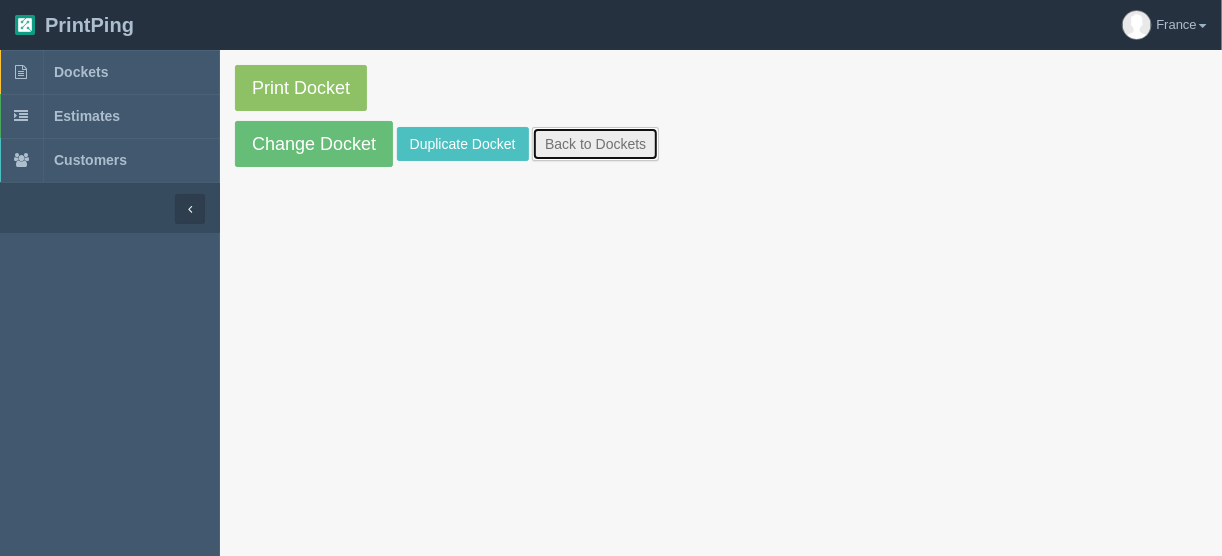 drag, startPoint x: 580, startPoint y: 147, endPoint x: 572, endPoint y: 132, distance: 17 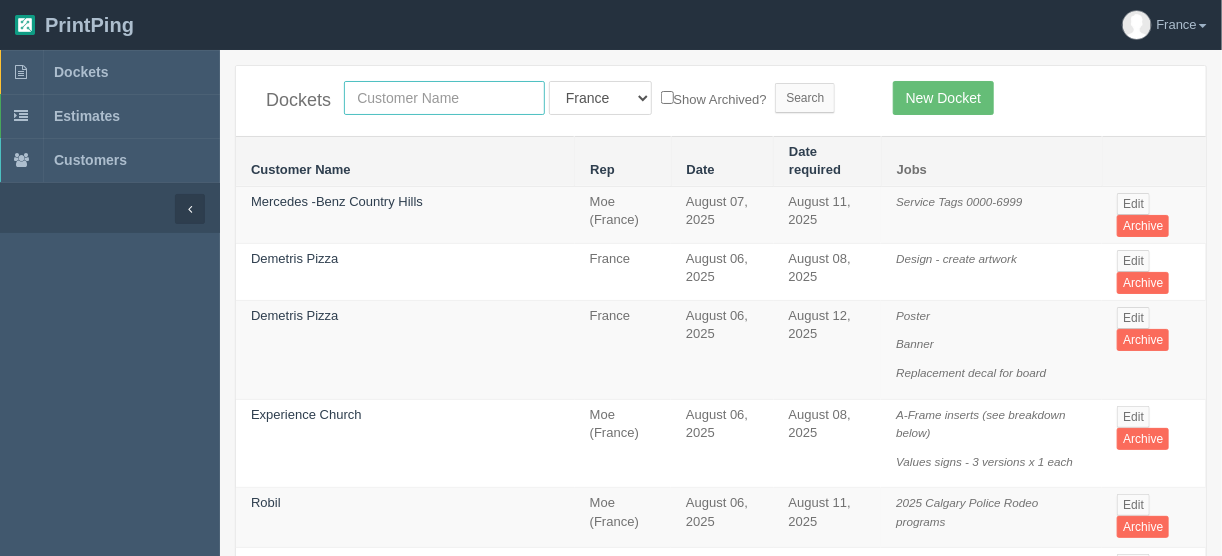 drag, startPoint x: 416, startPoint y: 89, endPoint x: 416, endPoint y: 101, distance: 12 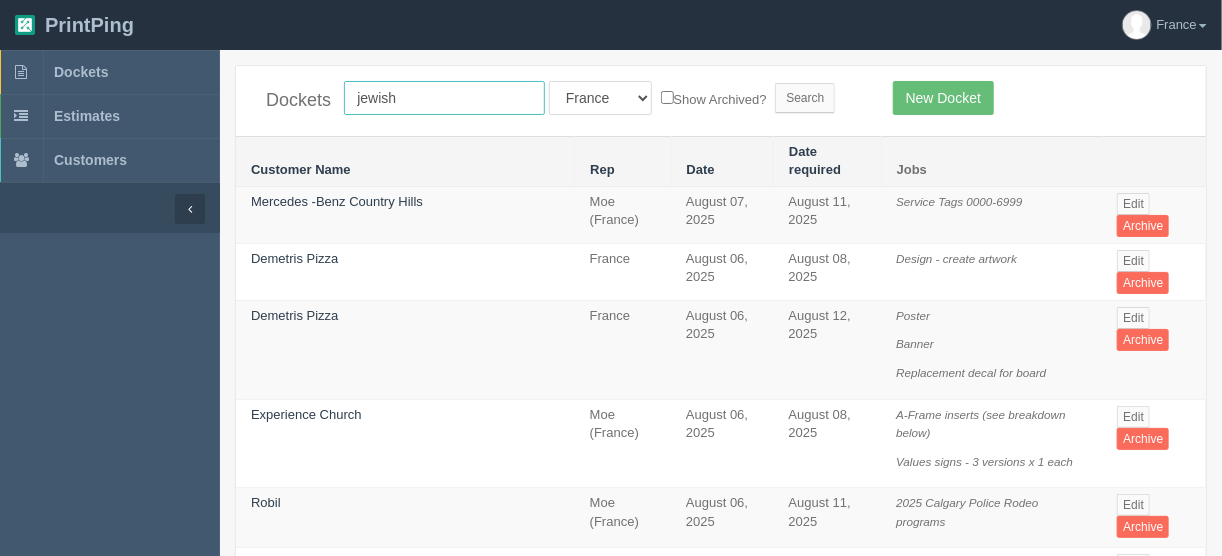 type on "jewish" 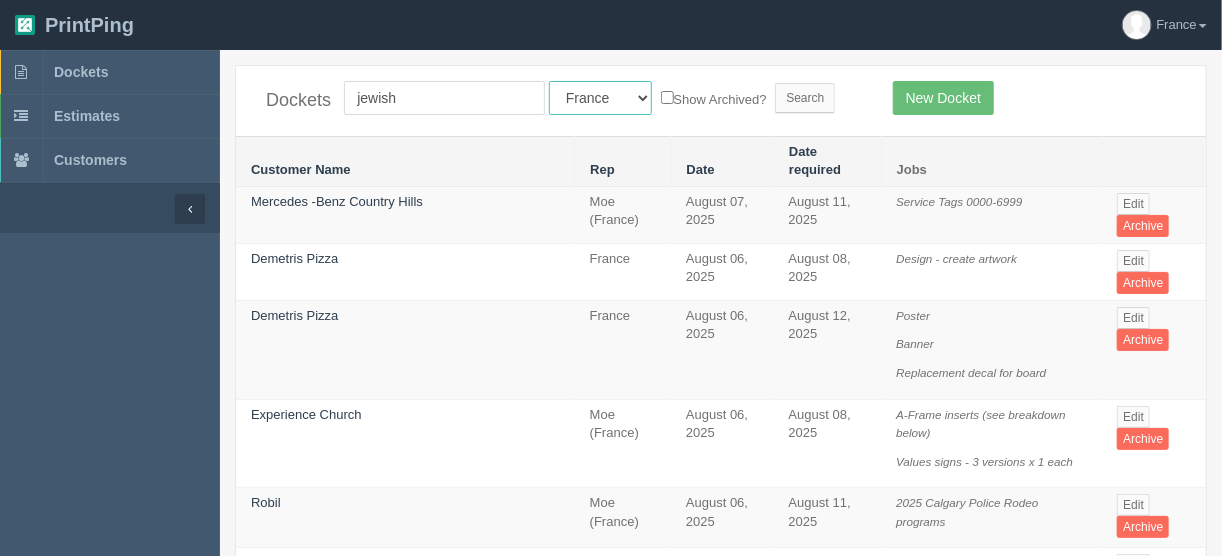 click on "All Users
Ali
Ali Test 1
Aly
Amy
Ankit
Arif
Brandon
Dan
France
Greg
Jim
Mark
Matthew
Mehmud
Mikayla
Moe
Phil
Rebecca
Sam
Stacy
Steve
Viki
Zach
Zack
Zunaid" at bounding box center (600, 98) 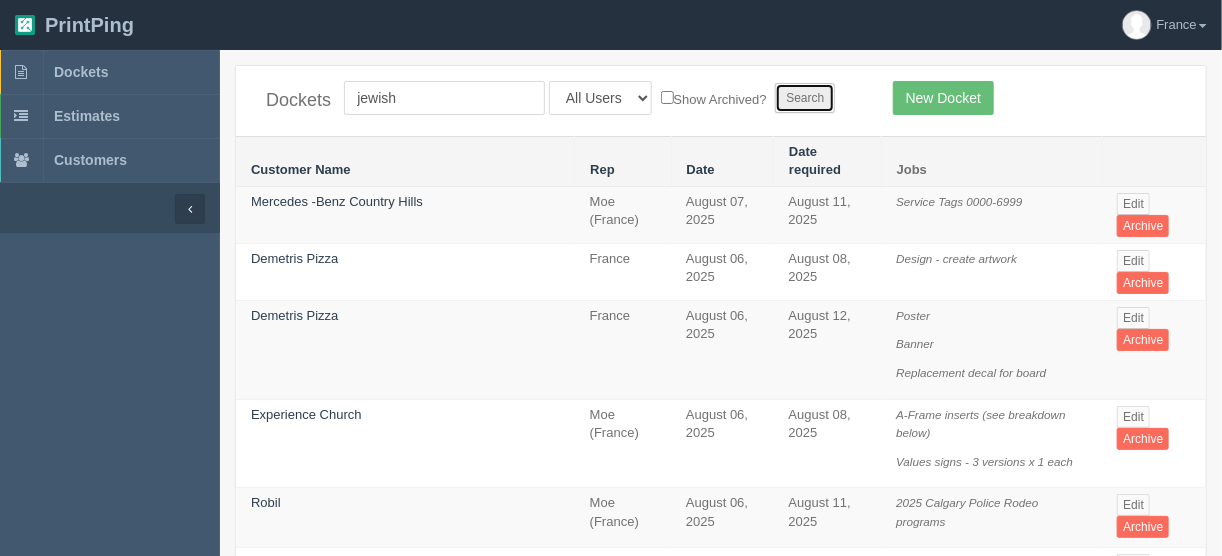 click on "Search" at bounding box center (805, 98) 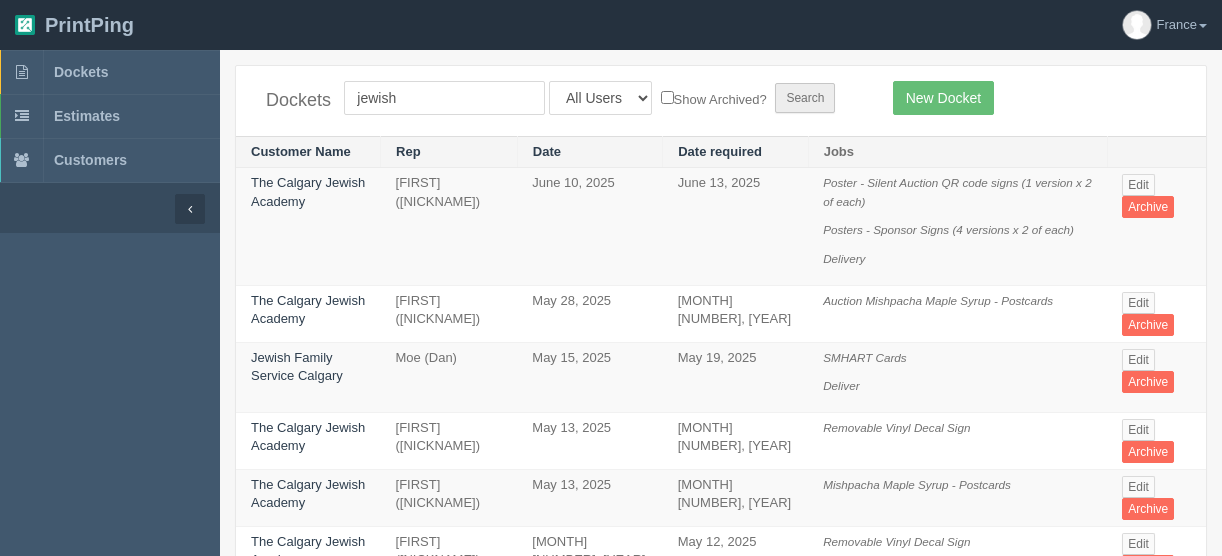 scroll, scrollTop: 0, scrollLeft: 0, axis: both 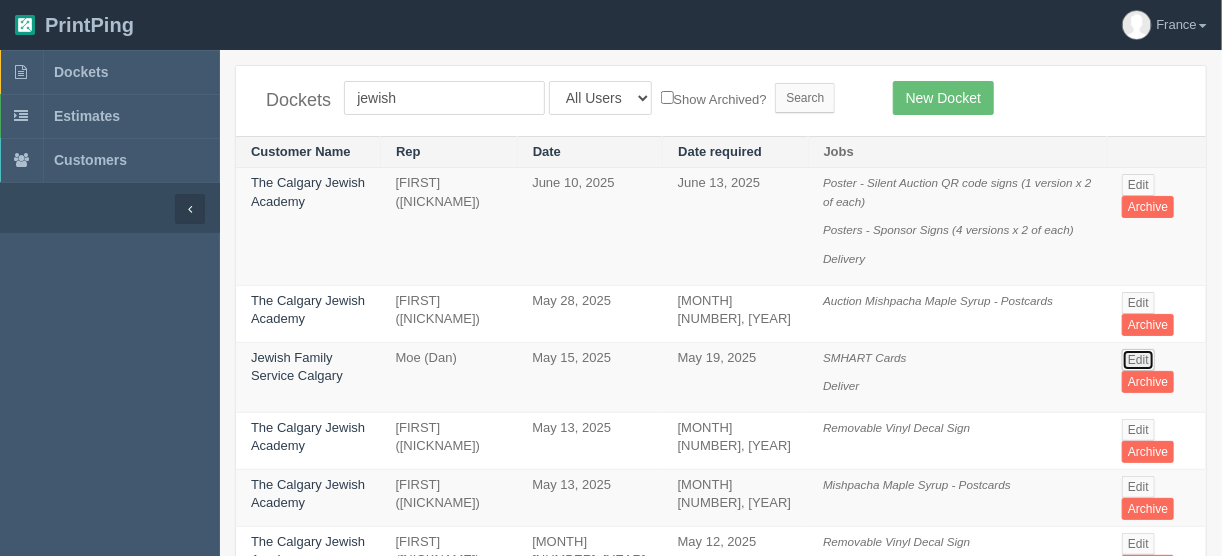 click on "Edit" at bounding box center [1138, 360] 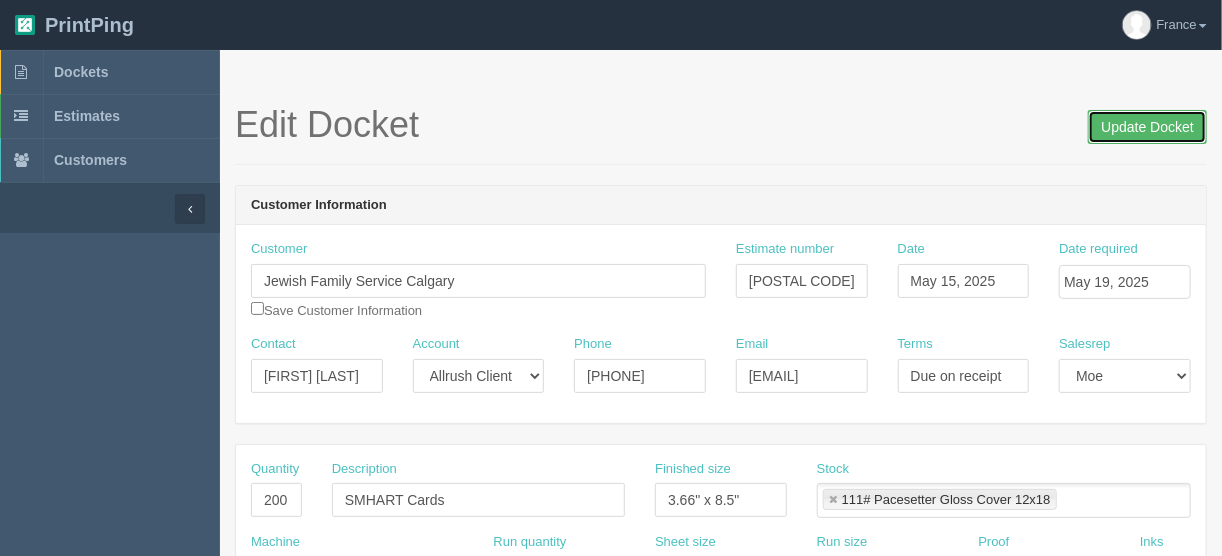 click on "Update Docket" at bounding box center [1147, 127] 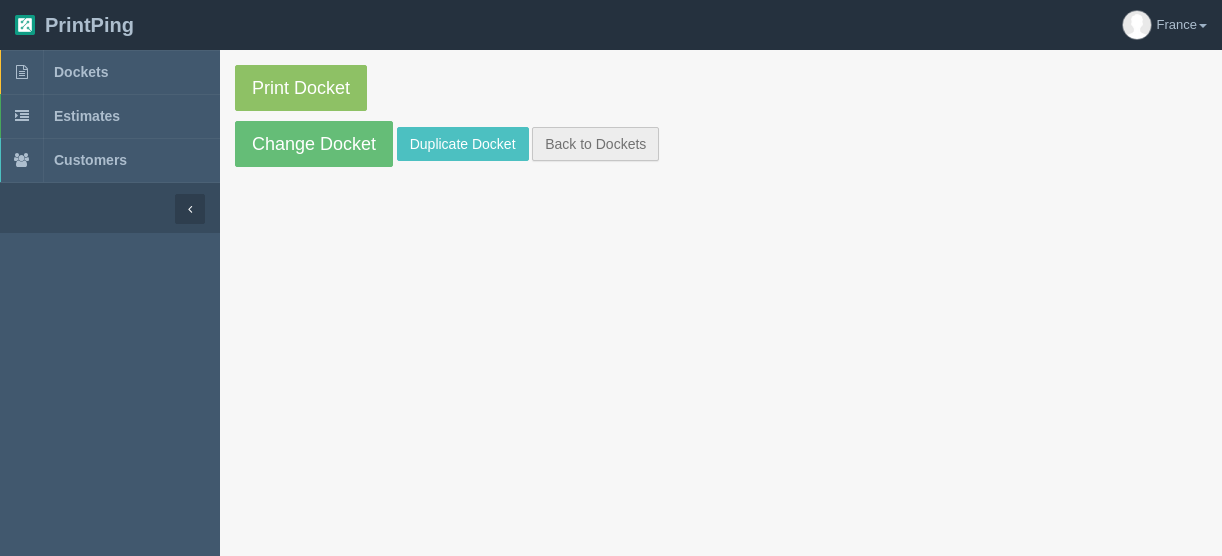 scroll, scrollTop: 0, scrollLeft: 0, axis: both 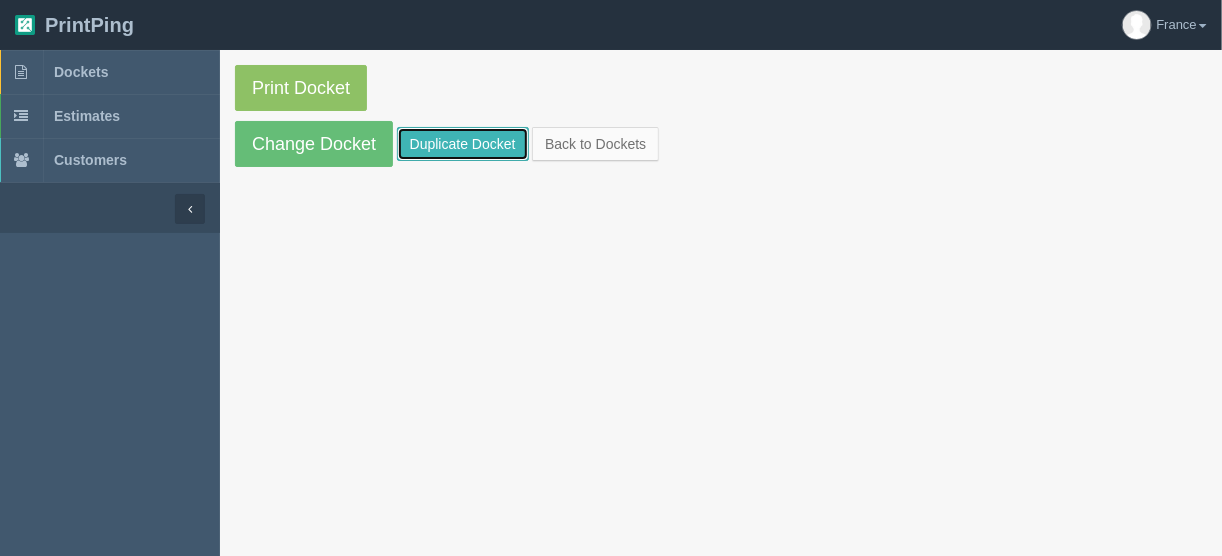 click on "Duplicate Docket" at bounding box center [463, 144] 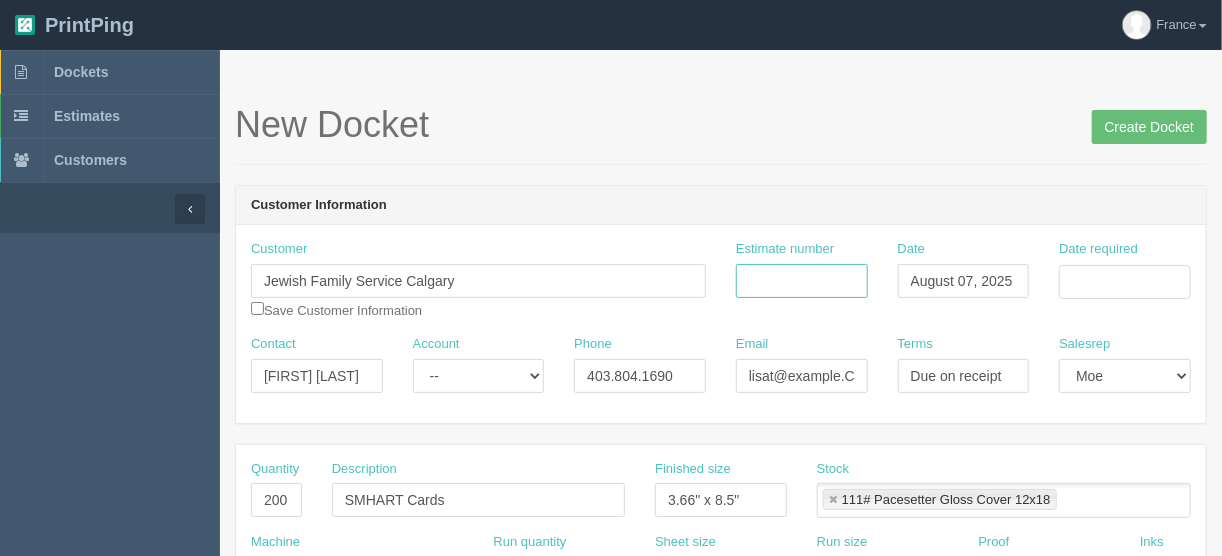 click on "Estimate number" at bounding box center [802, 281] 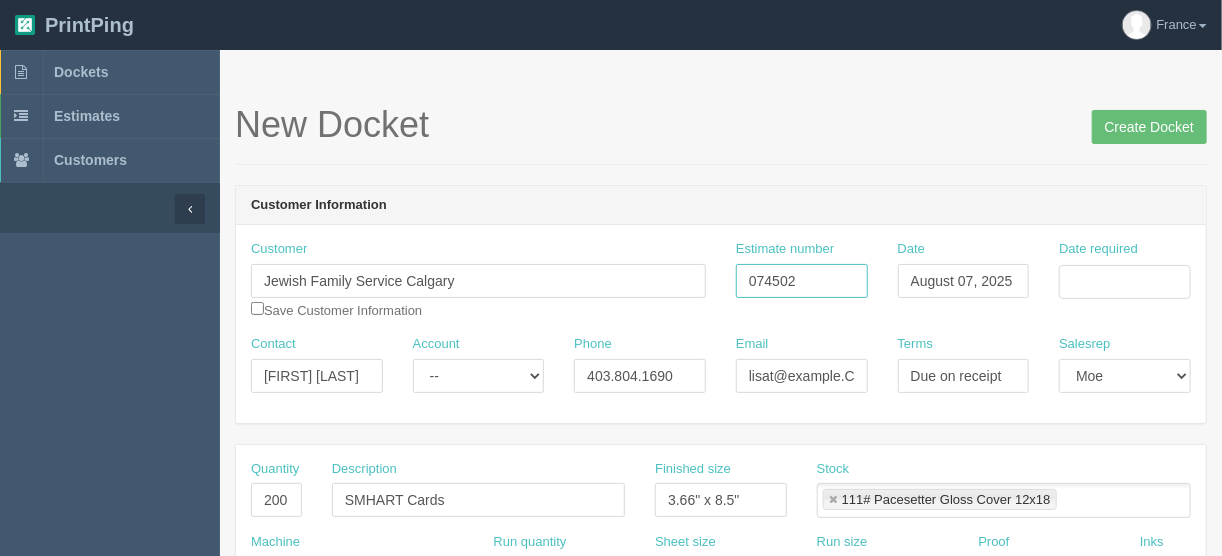 type on "074502" 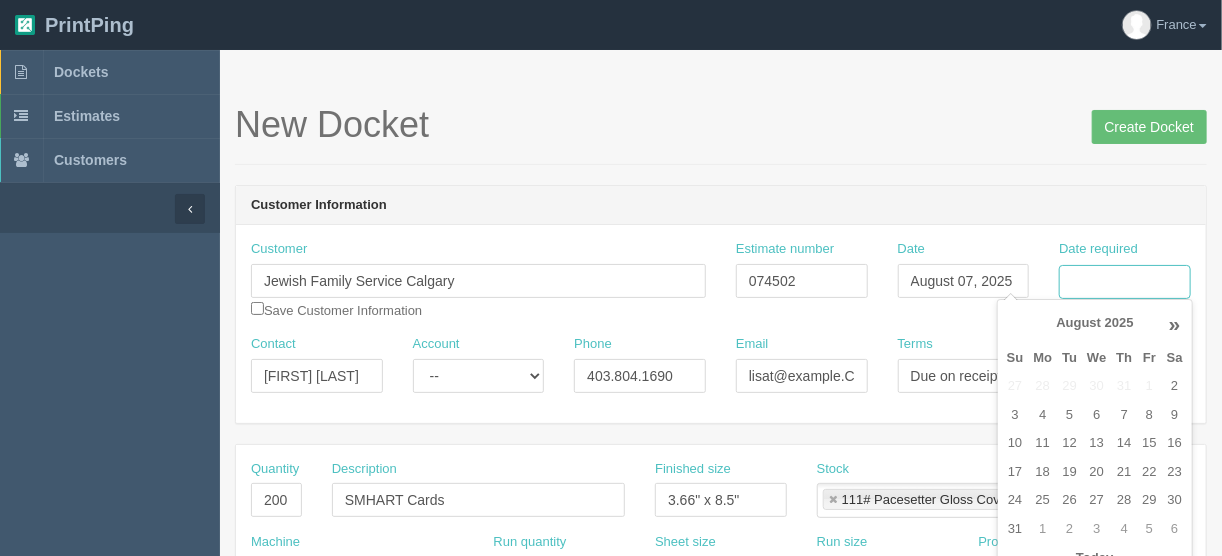 click on "Date required" at bounding box center [1125, 282] 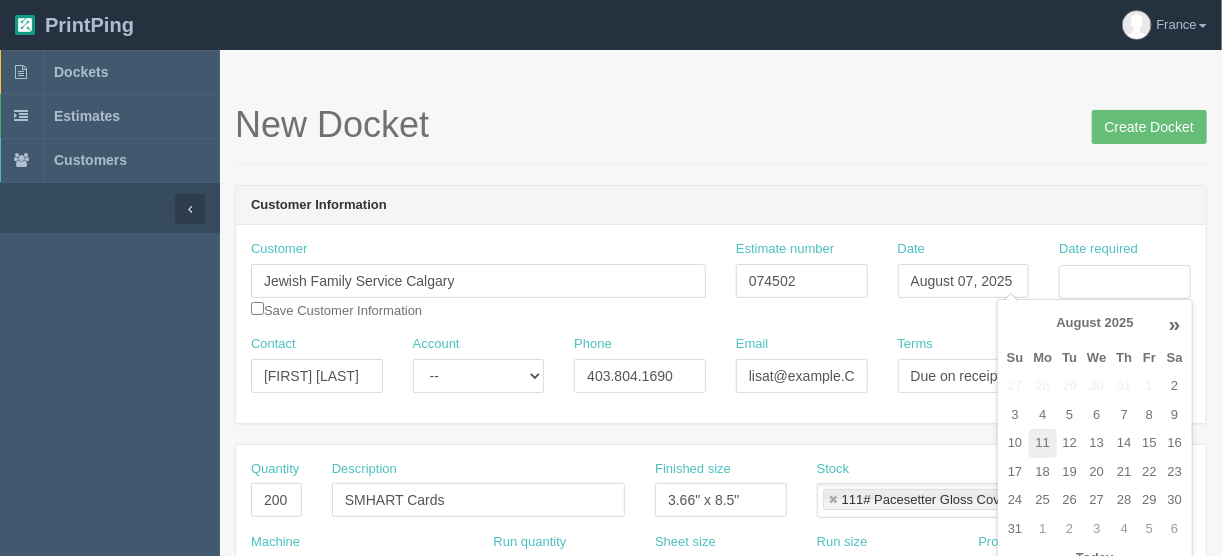 click on "11" at bounding box center [1043, 443] 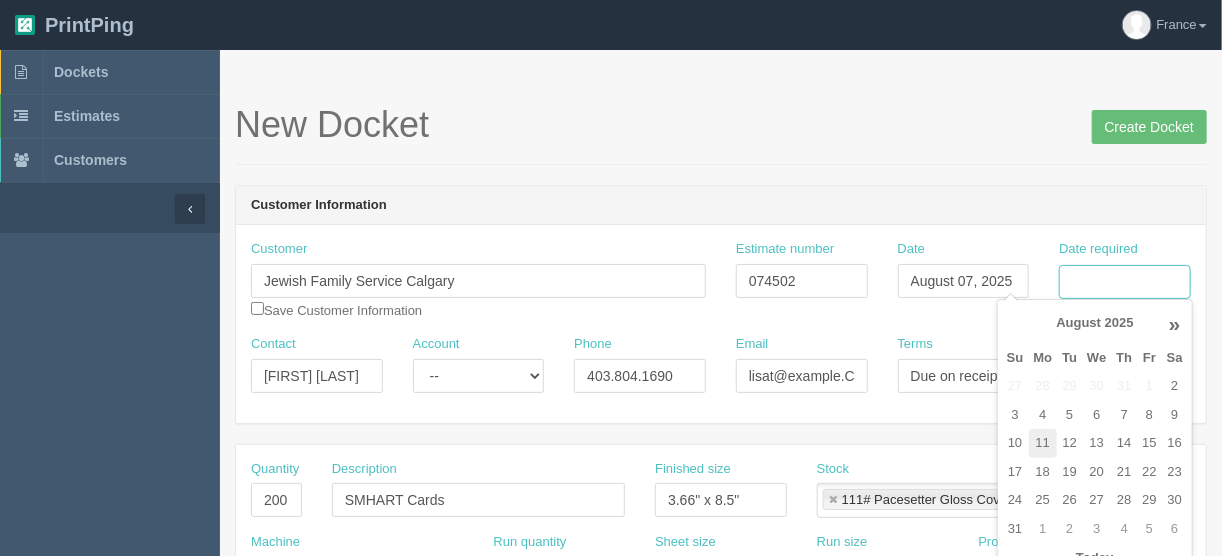 type on "August 11, 2025" 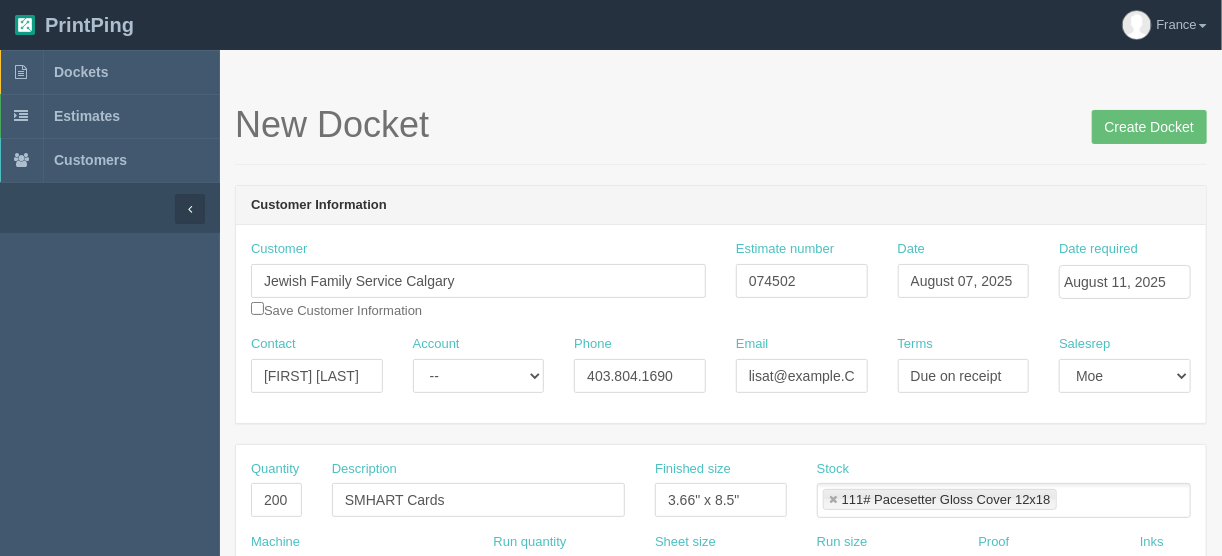click on "New Docket
Create Docket" at bounding box center [721, 125] 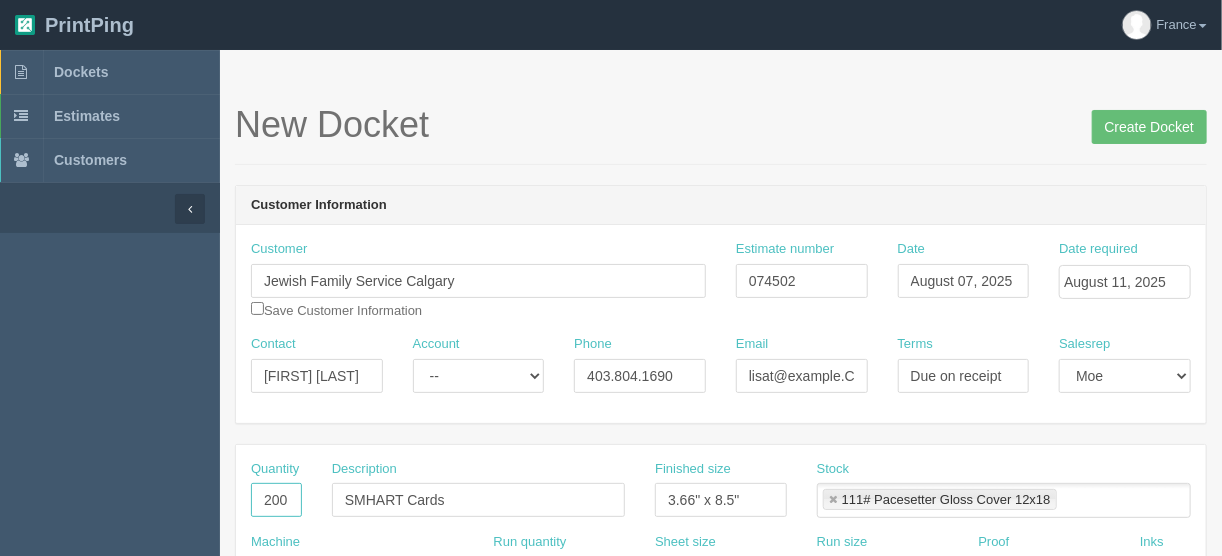 drag, startPoint x: 270, startPoint y: 493, endPoint x: 142, endPoint y: 518, distance: 130.41856 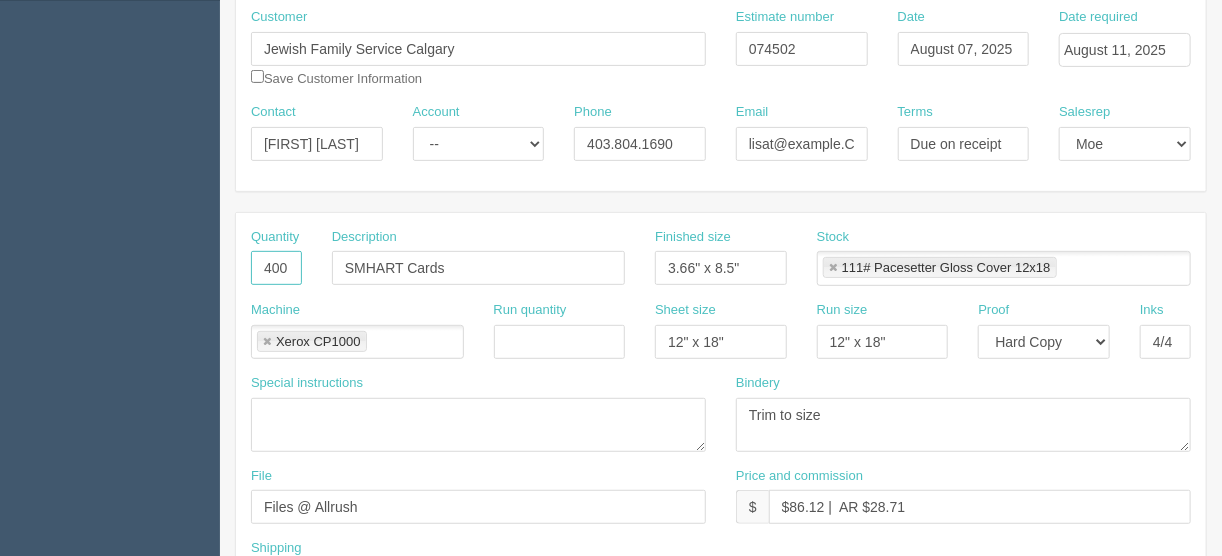 scroll, scrollTop: 400, scrollLeft: 0, axis: vertical 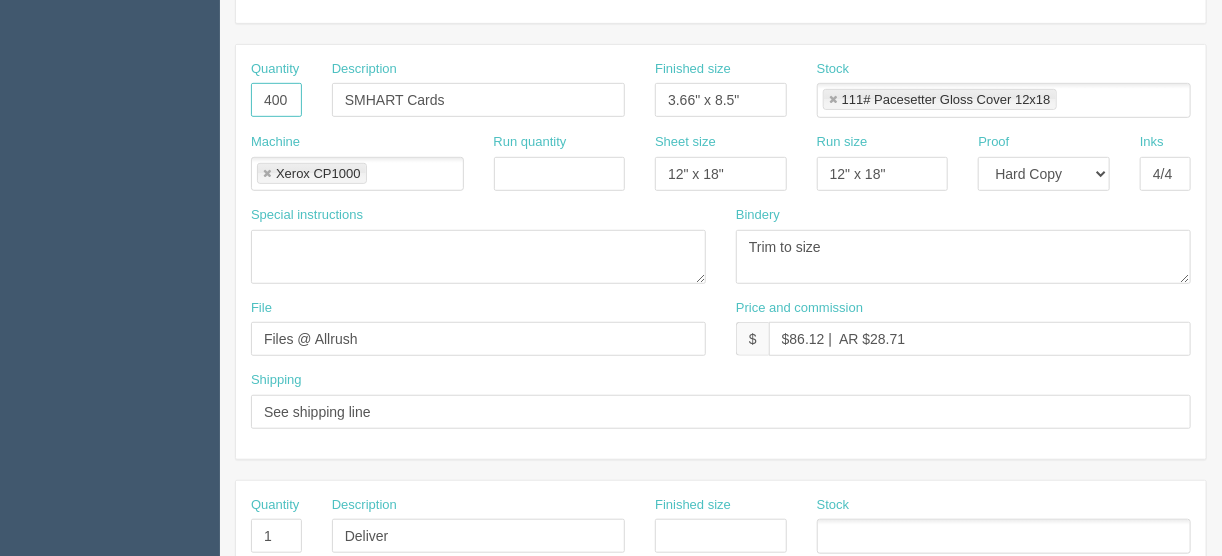 type on "400" 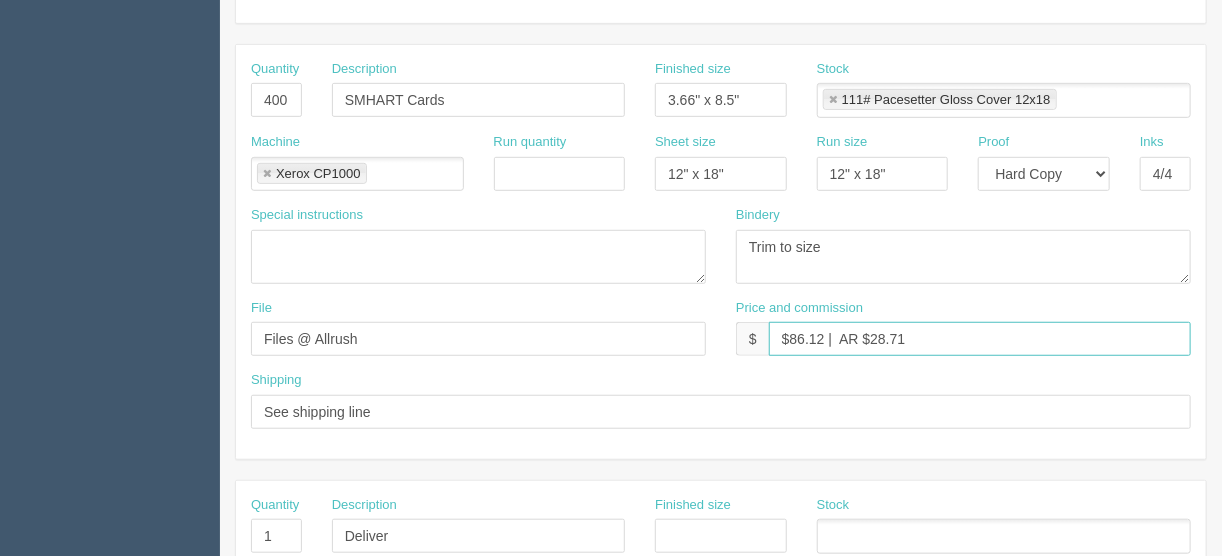 drag, startPoint x: 824, startPoint y: 328, endPoint x: 789, endPoint y: 338, distance: 36.40055 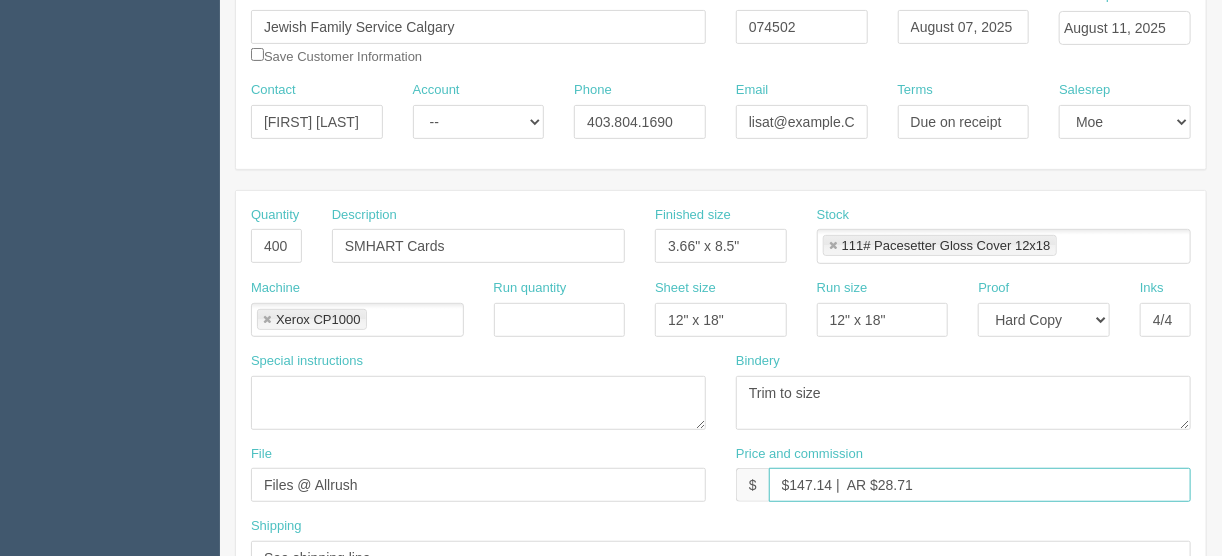 scroll, scrollTop: 160, scrollLeft: 0, axis: vertical 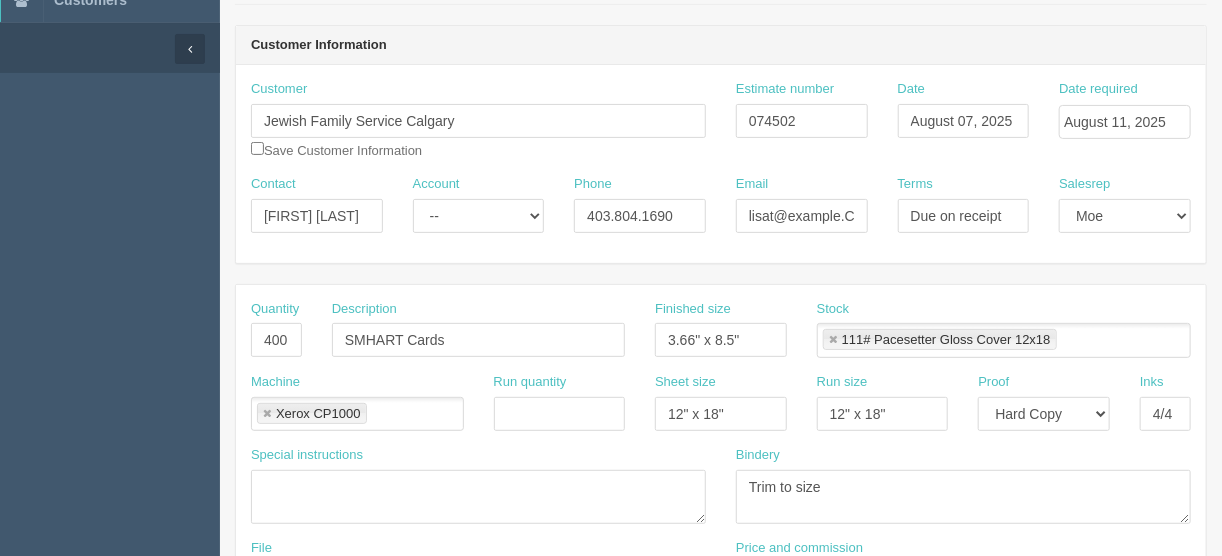 type on "$147.14 |  AR $28.71" 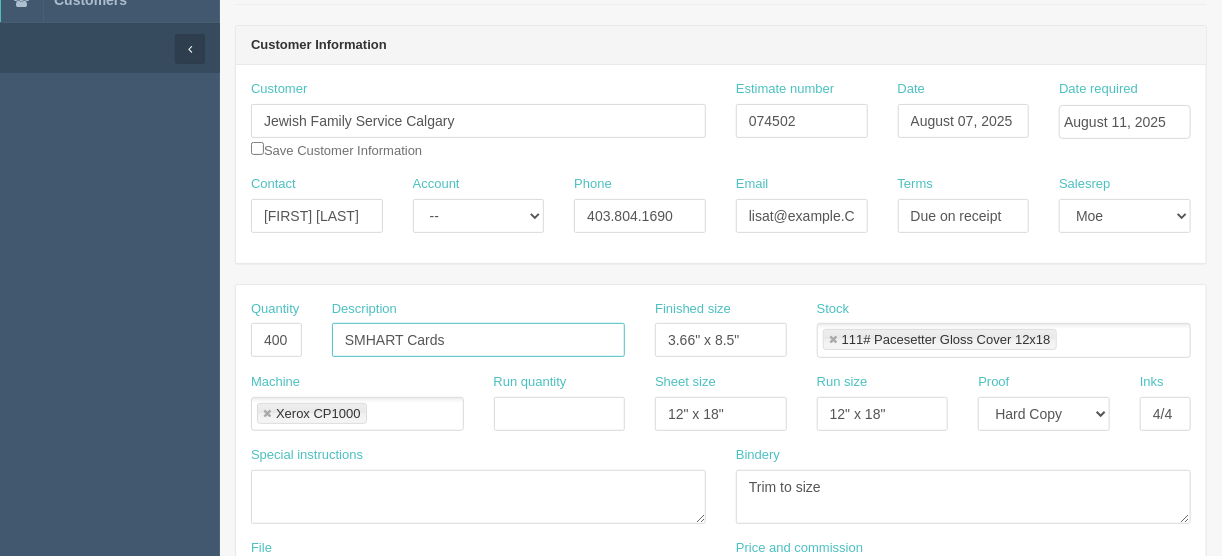 click on "SMHART Cards" at bounding box center (478, 340) 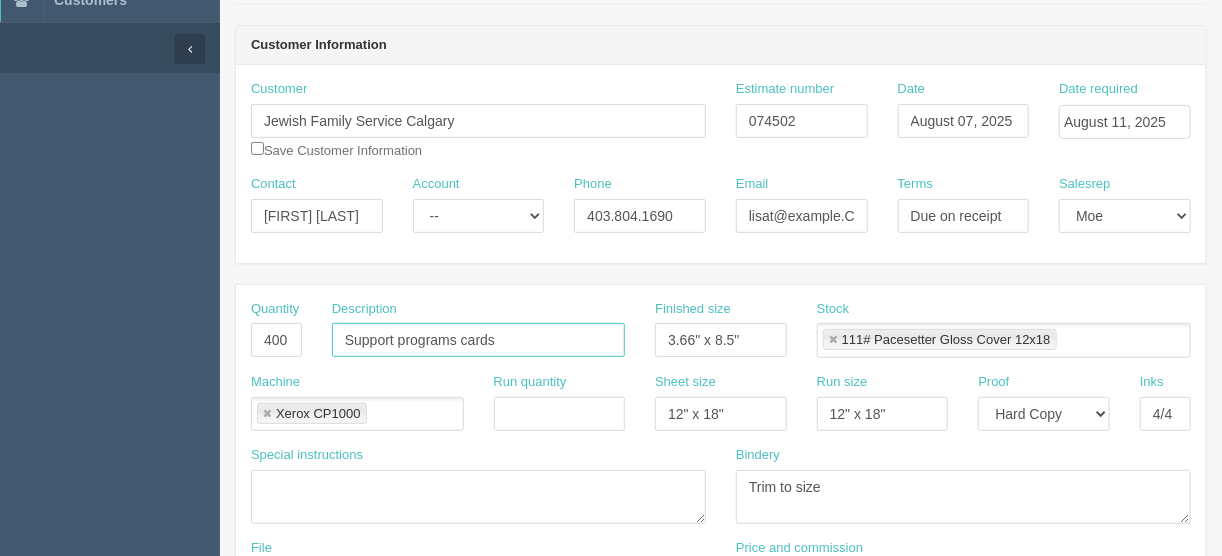 click on "Support programs cards" at bounding box center (478, 340) 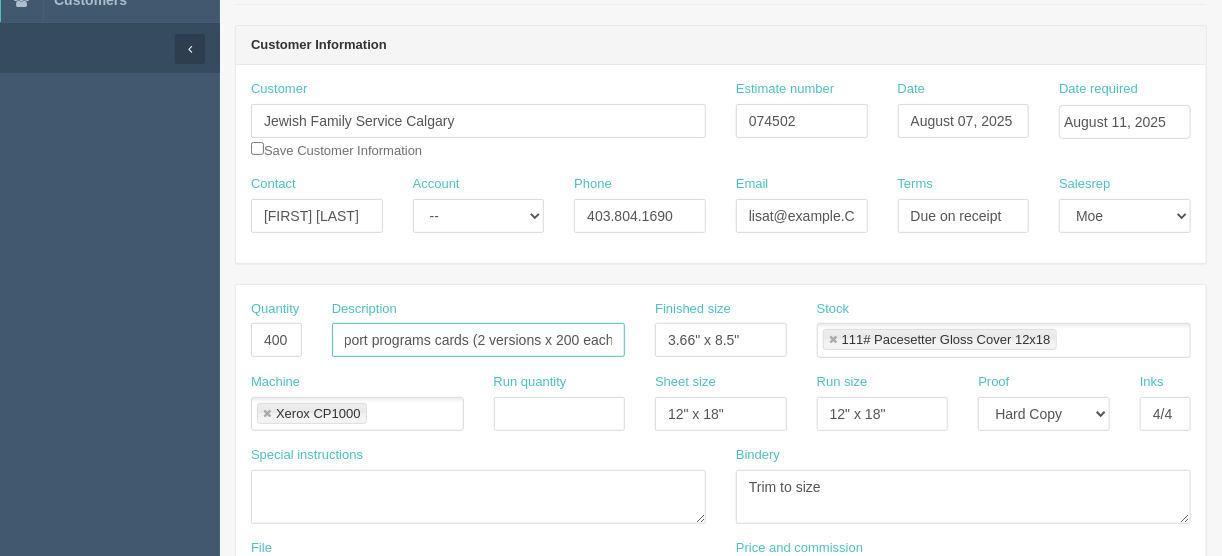 scroll, scrollTop: 0, scrollLeft: 31, axis: horizontal 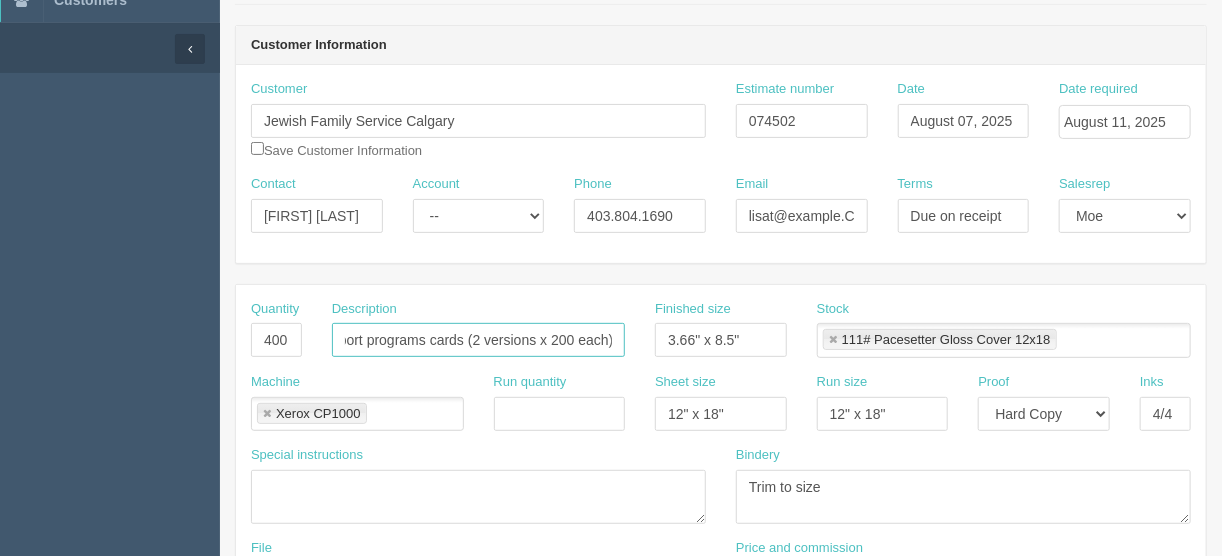 type on "Support programs cards (2 versions x 200 each)" 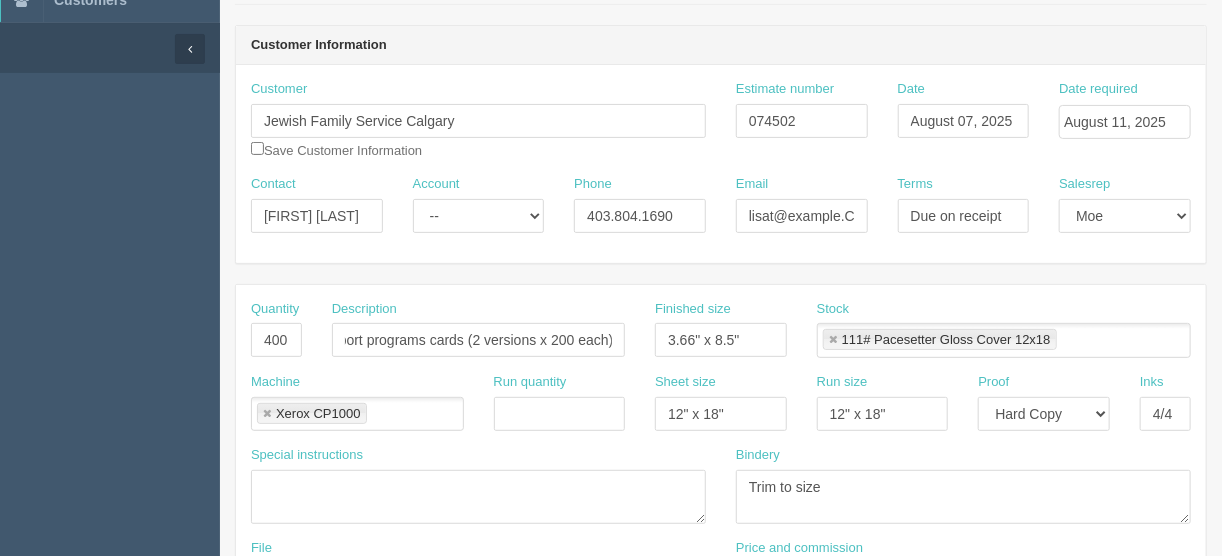 scroll, scrollTop: 0, scrollLeft: 0, axis: both 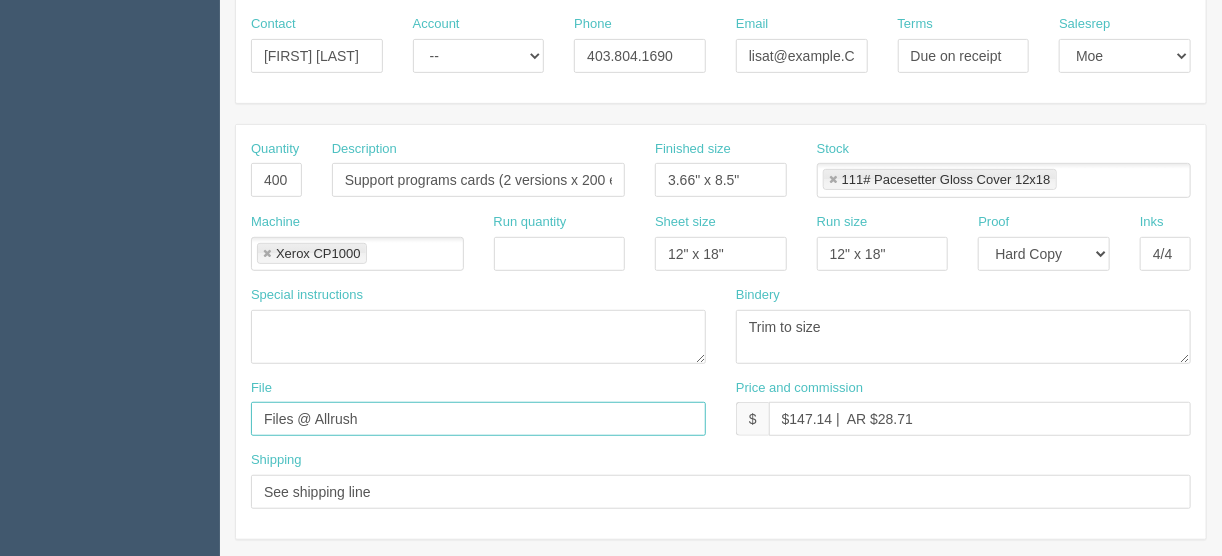 drag, startPoint x: 435, startPoint y: 414, endPoint x: 179, endPoint y: 412, distance: 256.0078 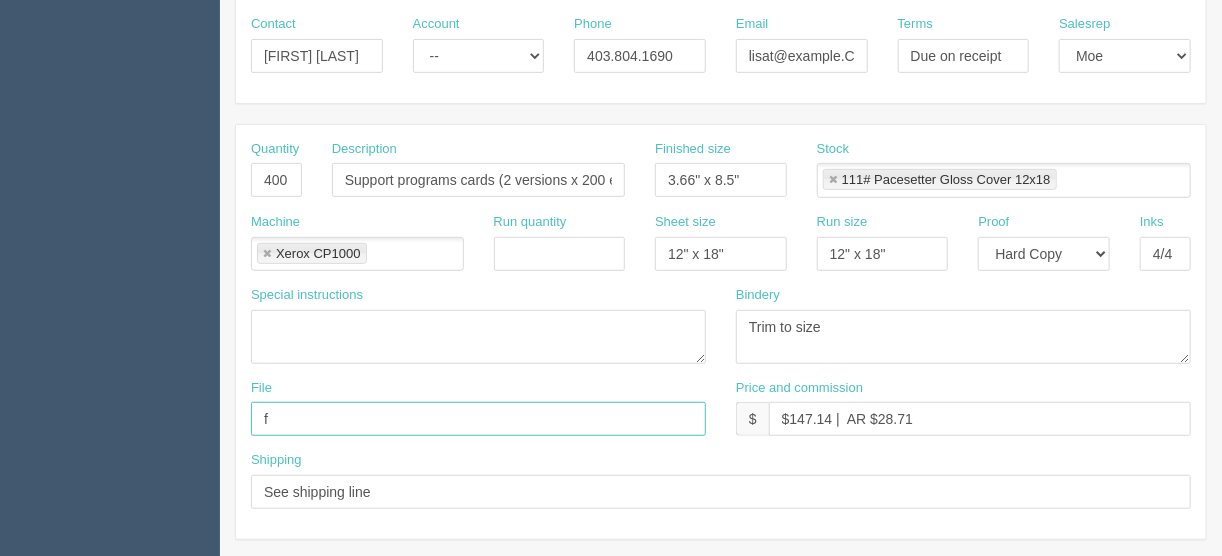 type on "files@allrush.ca" 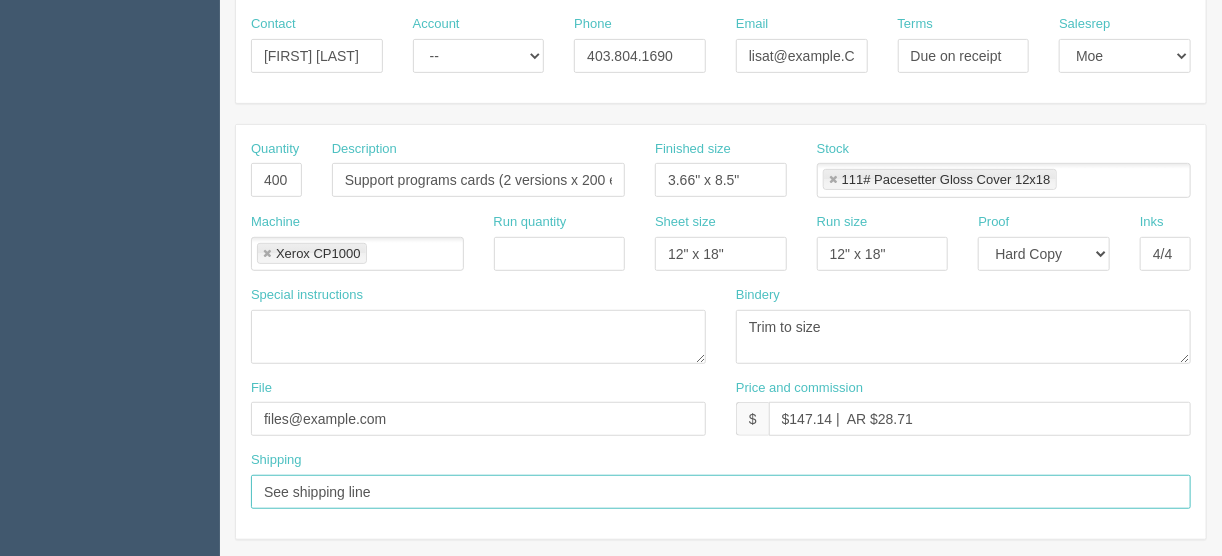 click on "See shipping line" at bounding box center [721, 492] 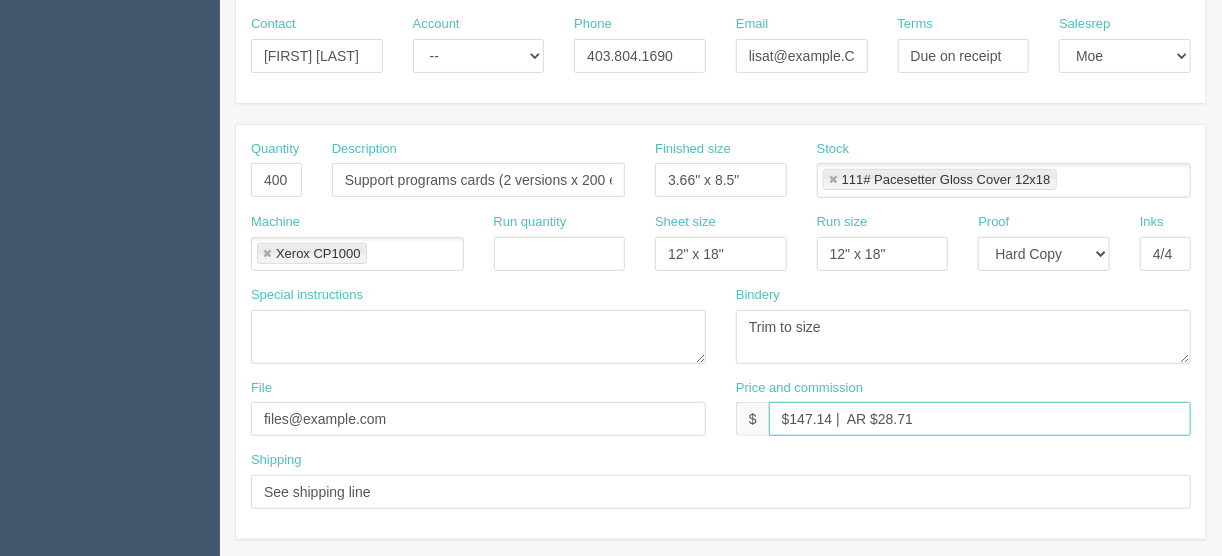 click on "$147.14 |  AR $28.71" at bounding box center [980, 419] 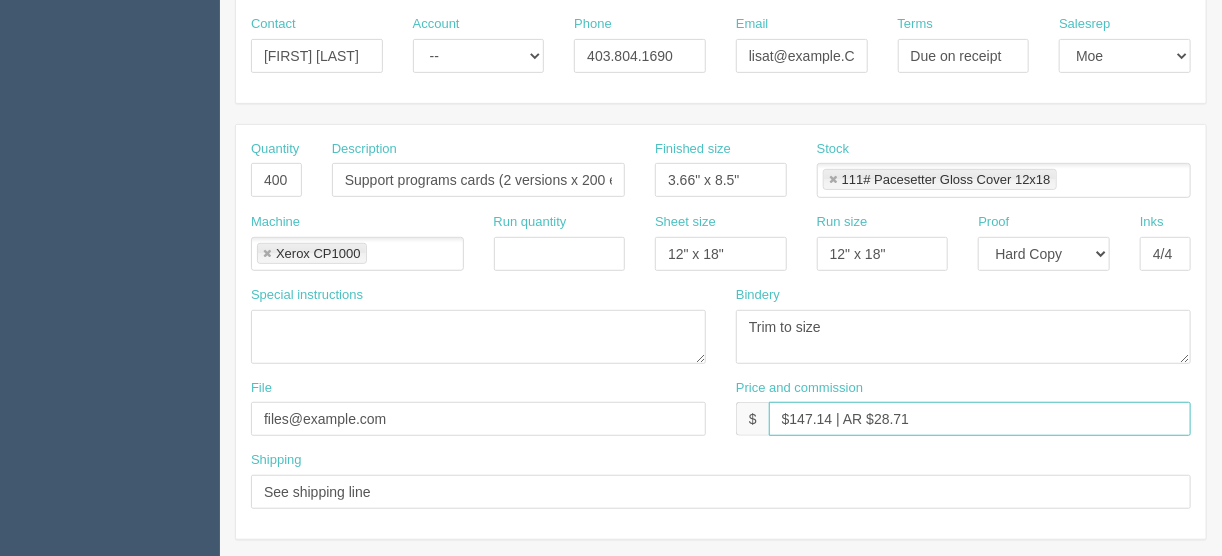 drag, startPoint x: 915, startPoint y: 413, endPoint x: 875, endPoint y: 415, distance: 40.04997 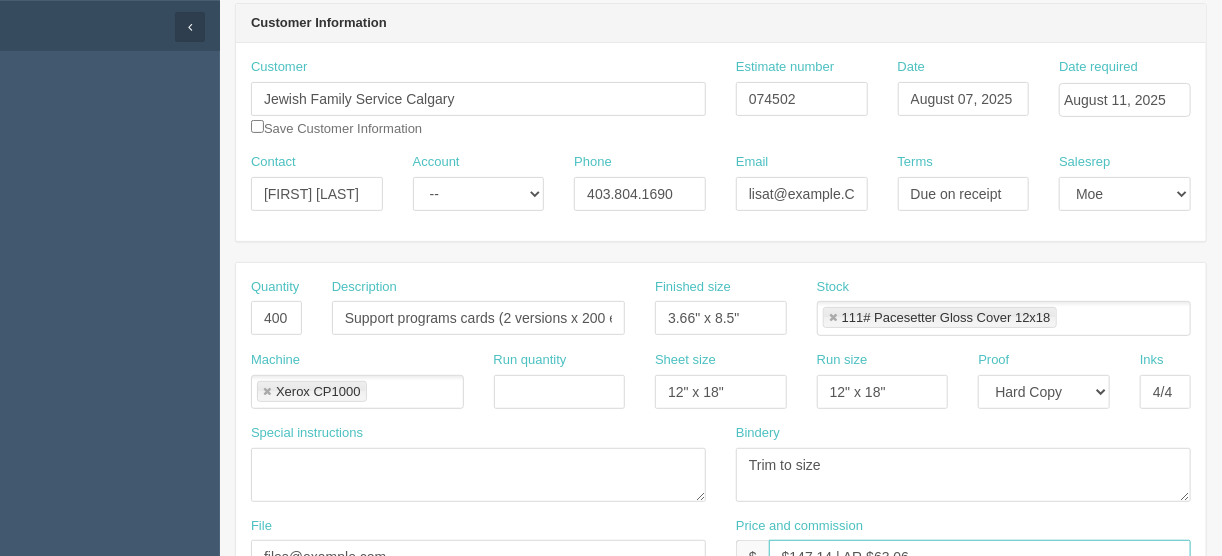 scroll, scrollTop: 320, scrollLeft: 0, axis: vertical 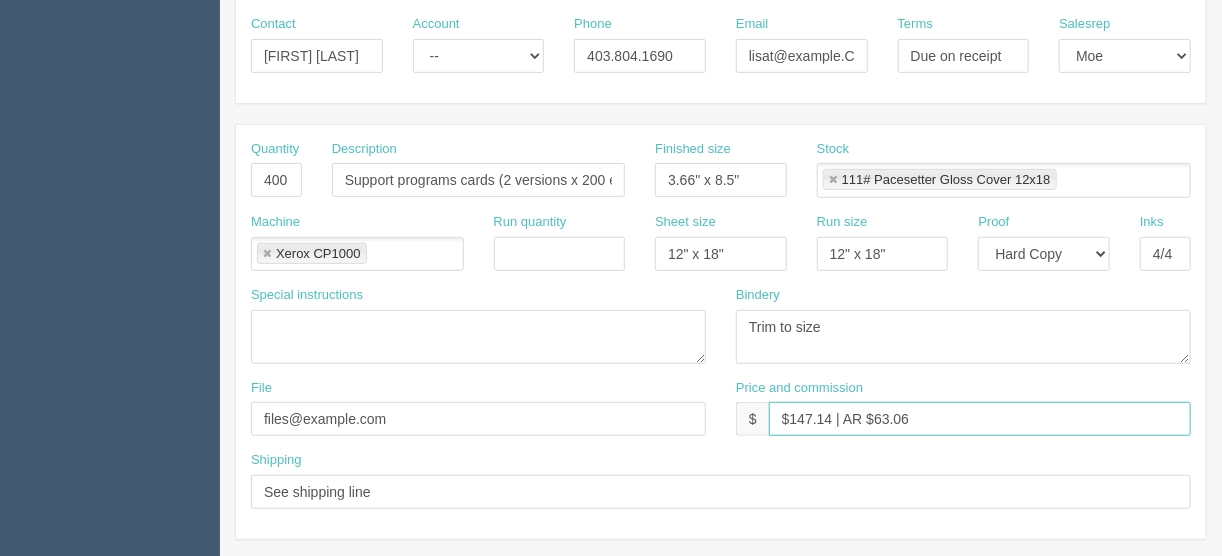 type on "$147.14 | AR $63.06" 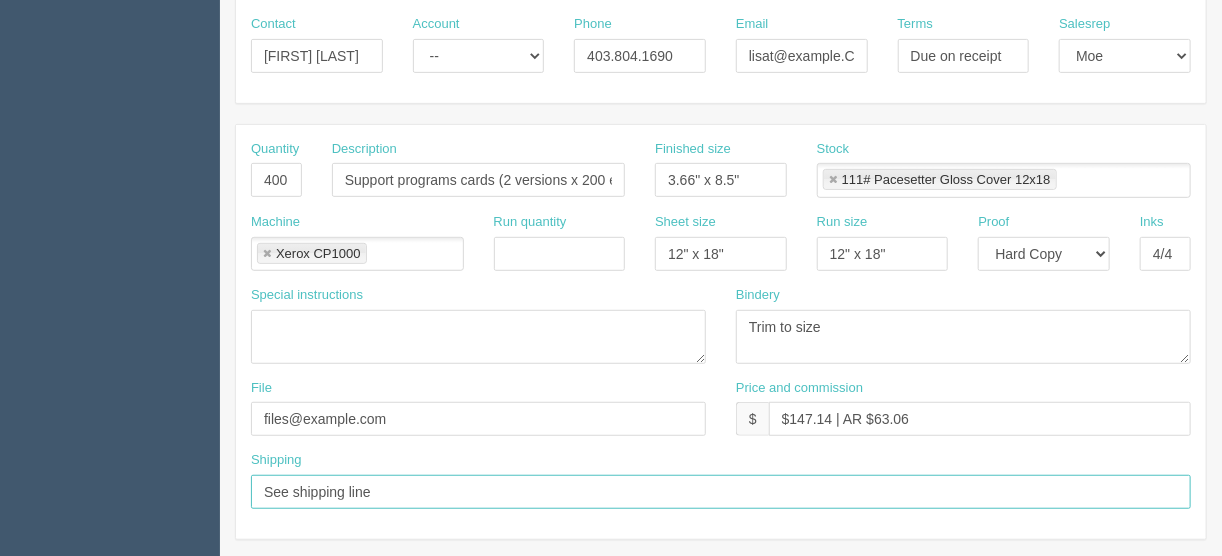 click on "See shipping line" at bounding box center (721, 492) 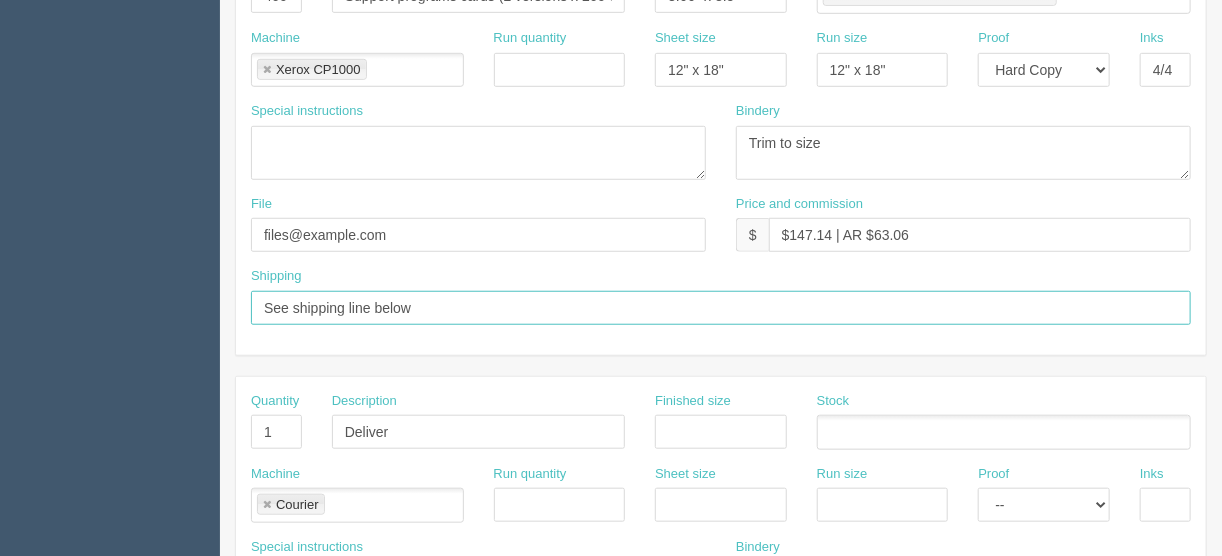 scroll, scrollTop: 640, scrollLeft: 0, axis: vertical 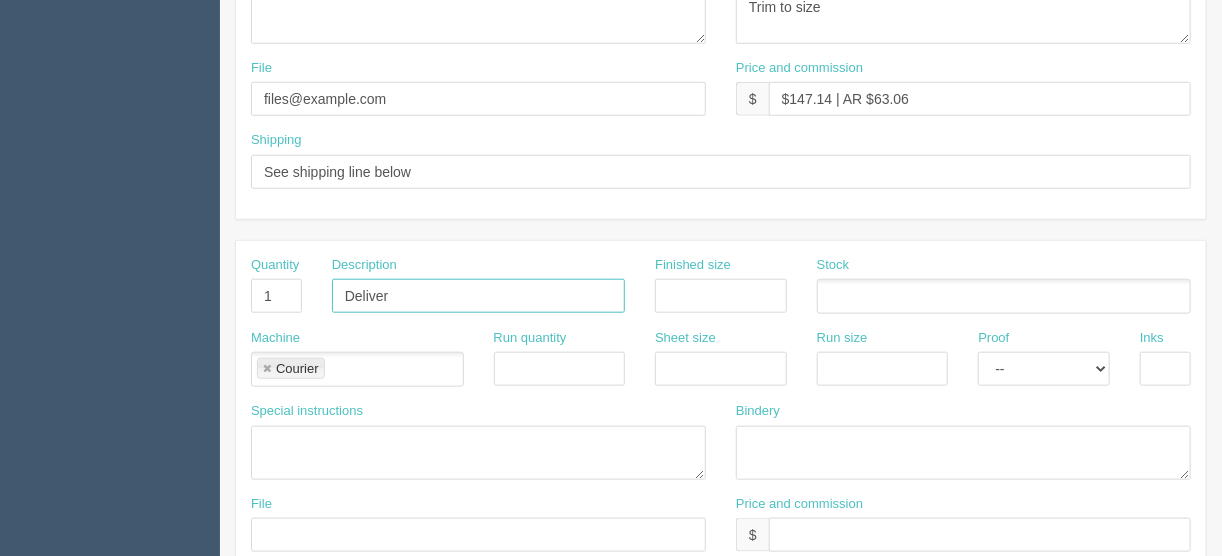 click on "Deliver" at bounding box center (478, 296) 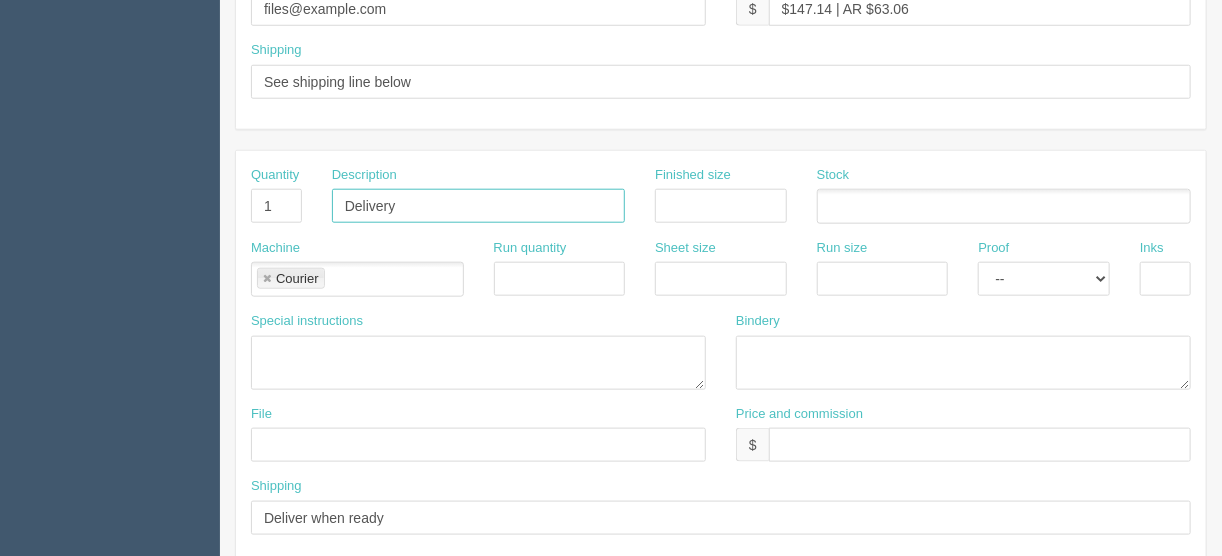 scroll, scrollTop: 800, scrollLeft: 0, axis: vertical 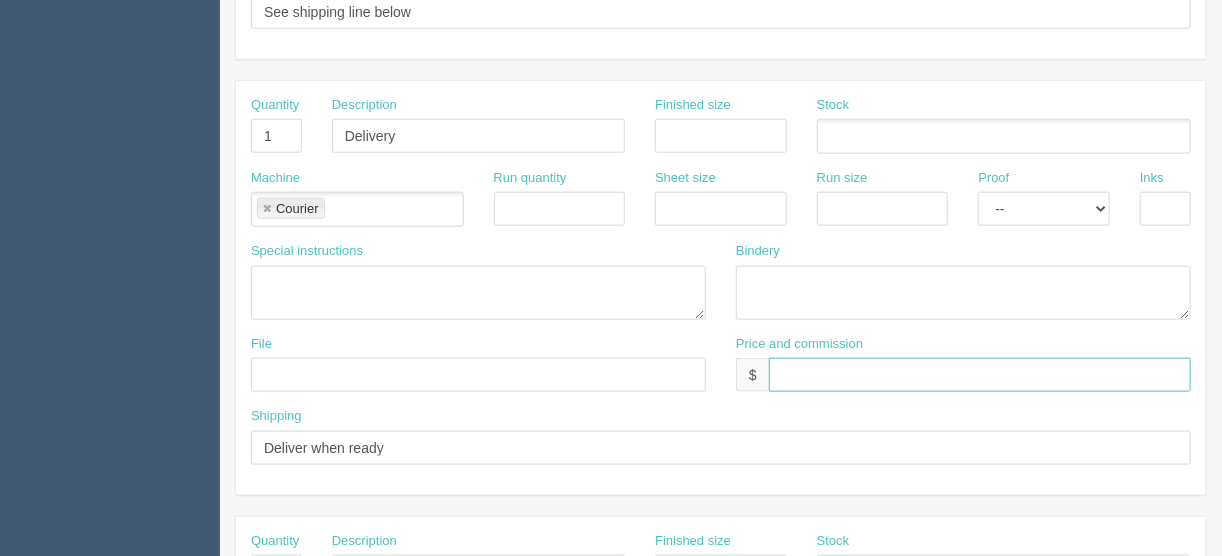 click at bounding box center (980, 375) 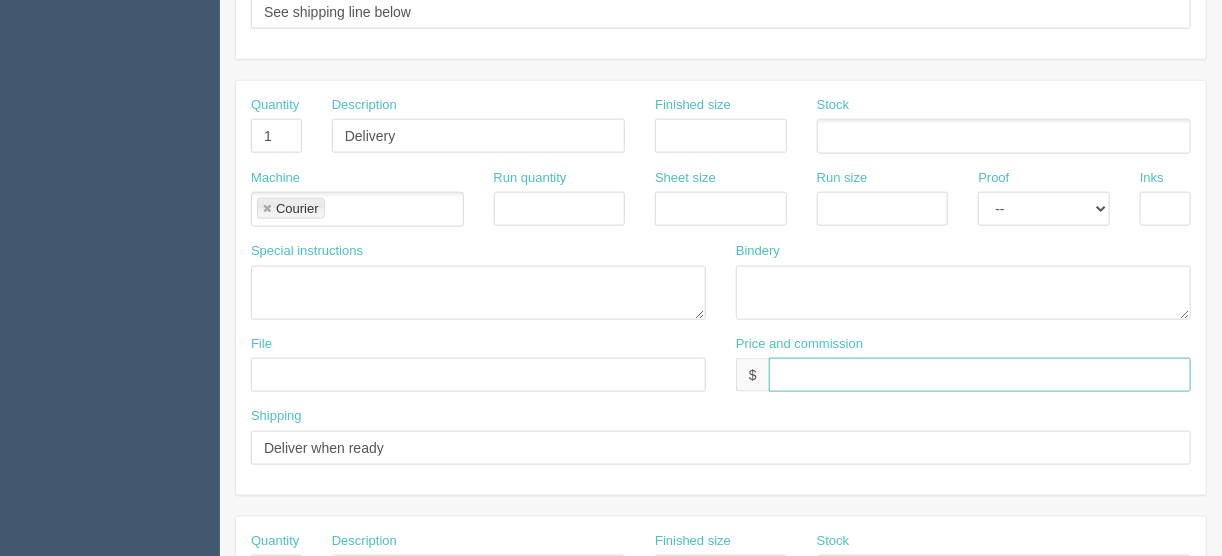 type on "$25.00" 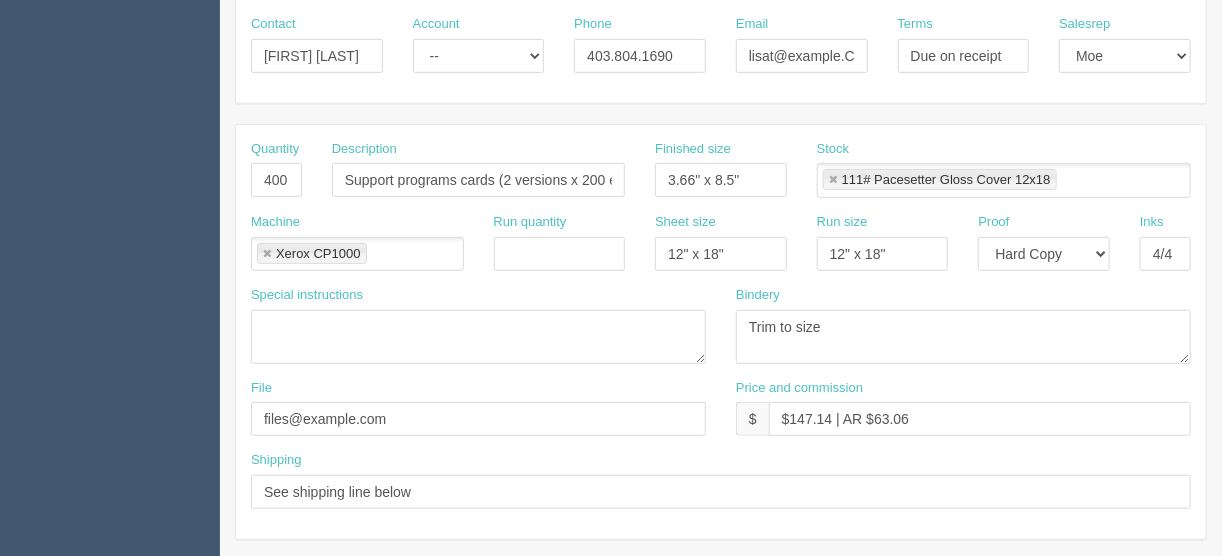 scroll, scrollTop: 240, scrollLeft: 0, axis: vertical 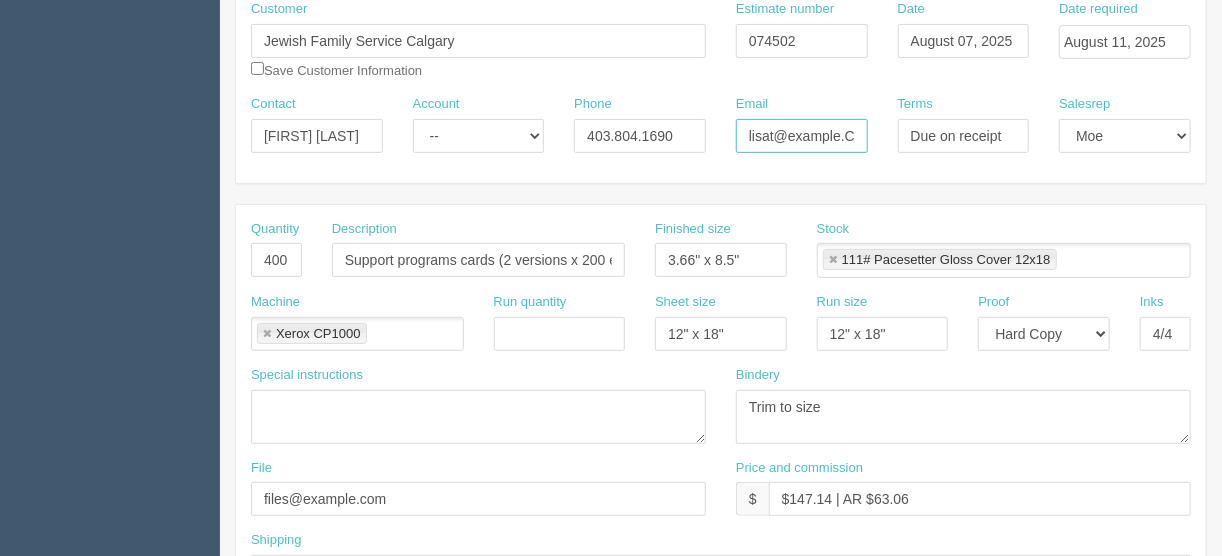 click on "[EMAIL]" at bounding box center (802, 136) 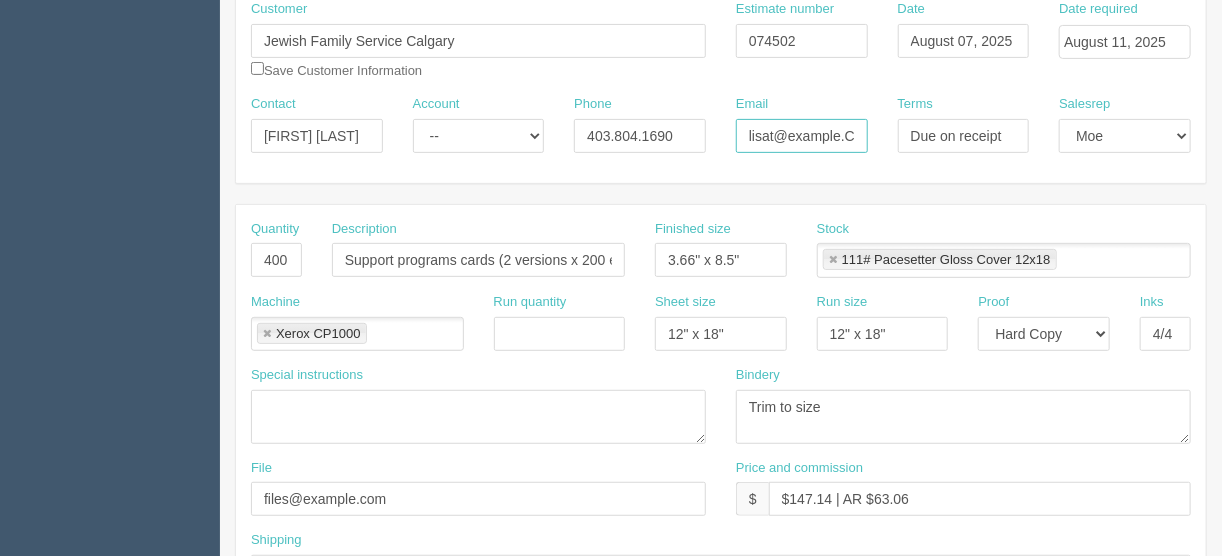 scroll, scrollTop: 0, scrollLeft: 3, axis: horizontal 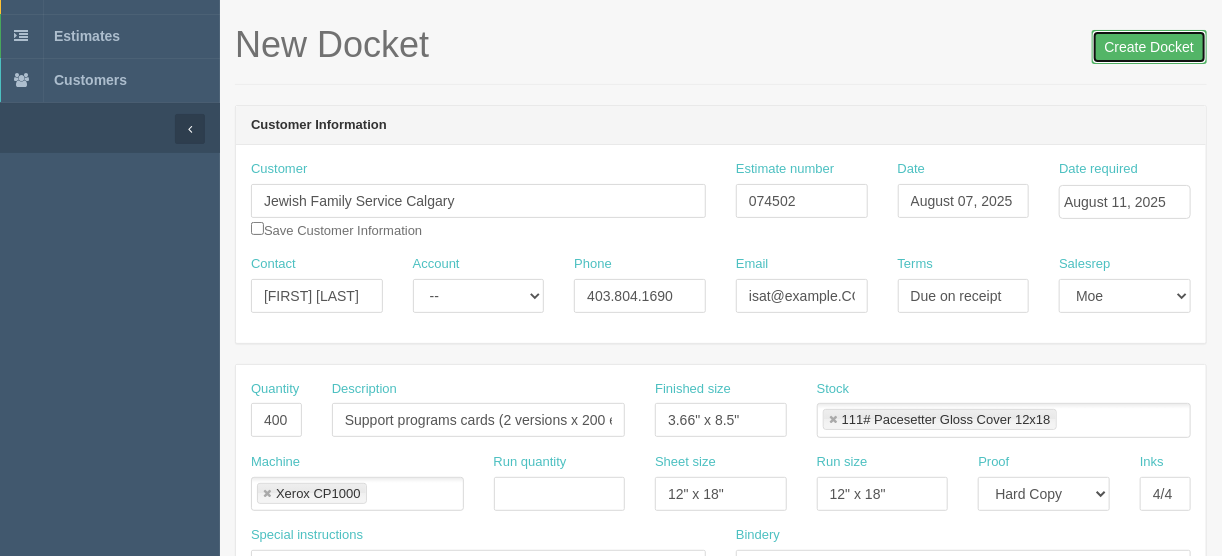 drag, startPoint x: 1134, startPoint y: 45, endPoint x: 1127, endPoint y: 55, distance: 12.206555 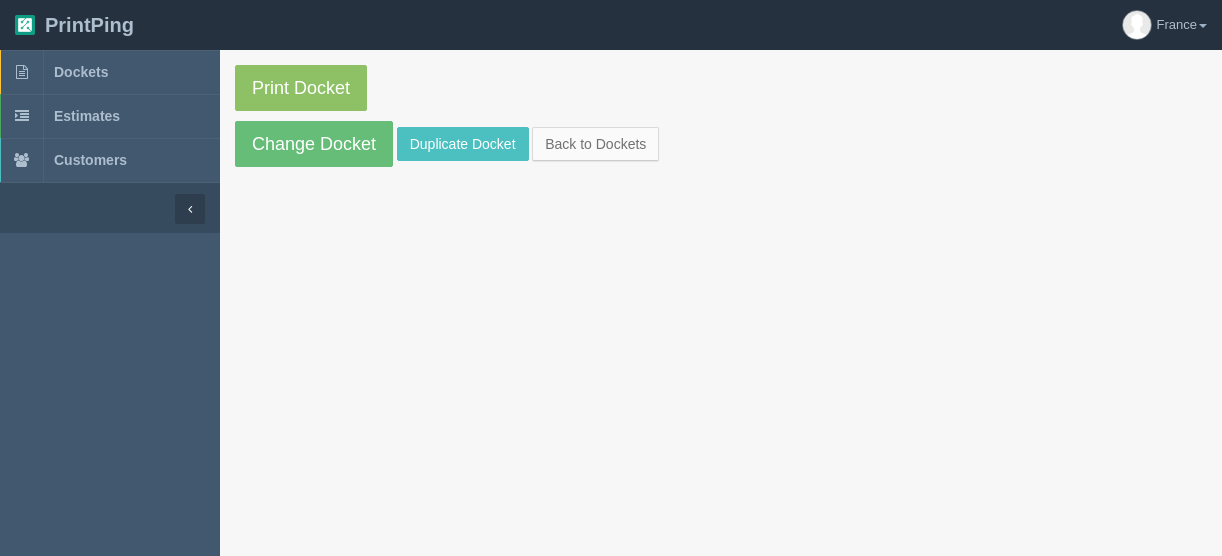 scroll, scrollTop: 0, scrollLeft: 0, axis: both 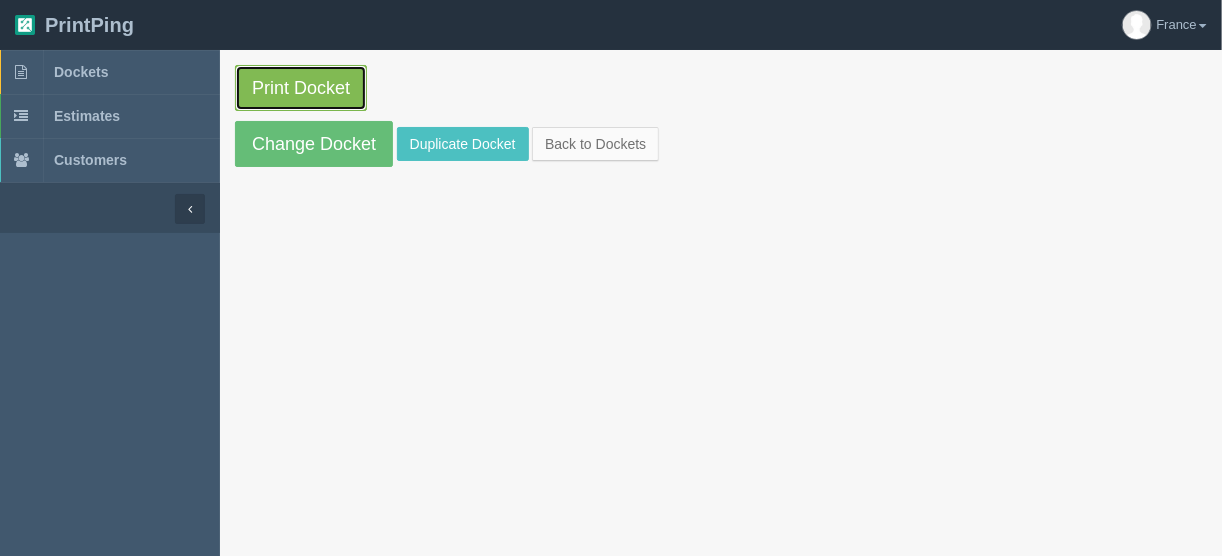 click on "Print Docket" at bounding box center (301, 88) 